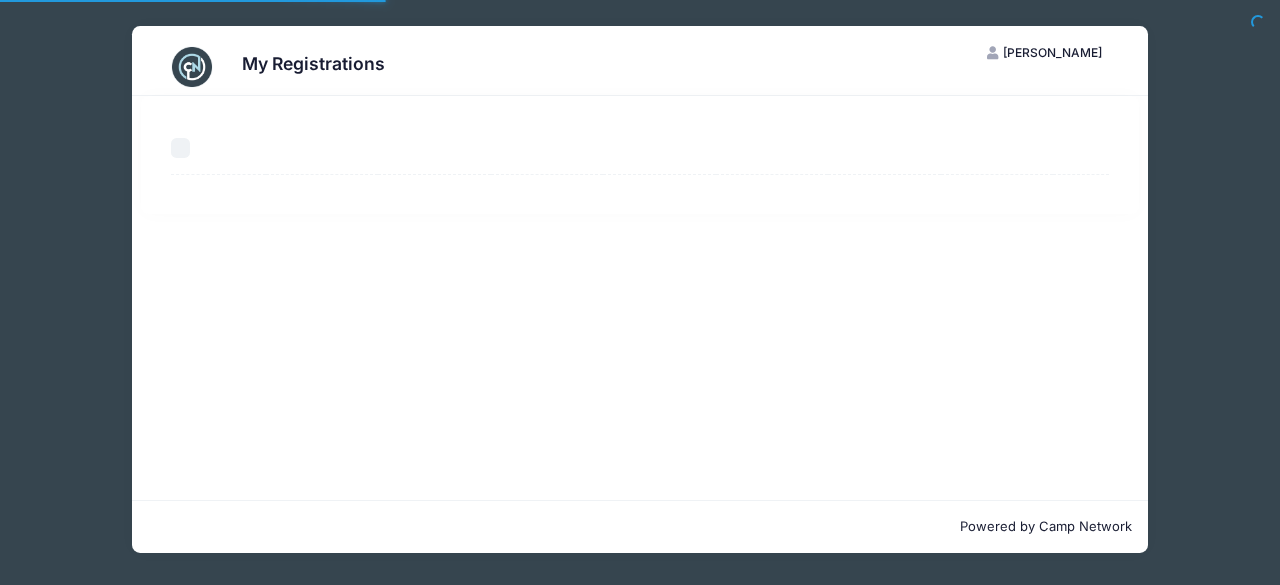 scroll, scrollTop: 0, scrollLeft: 0, axis: both 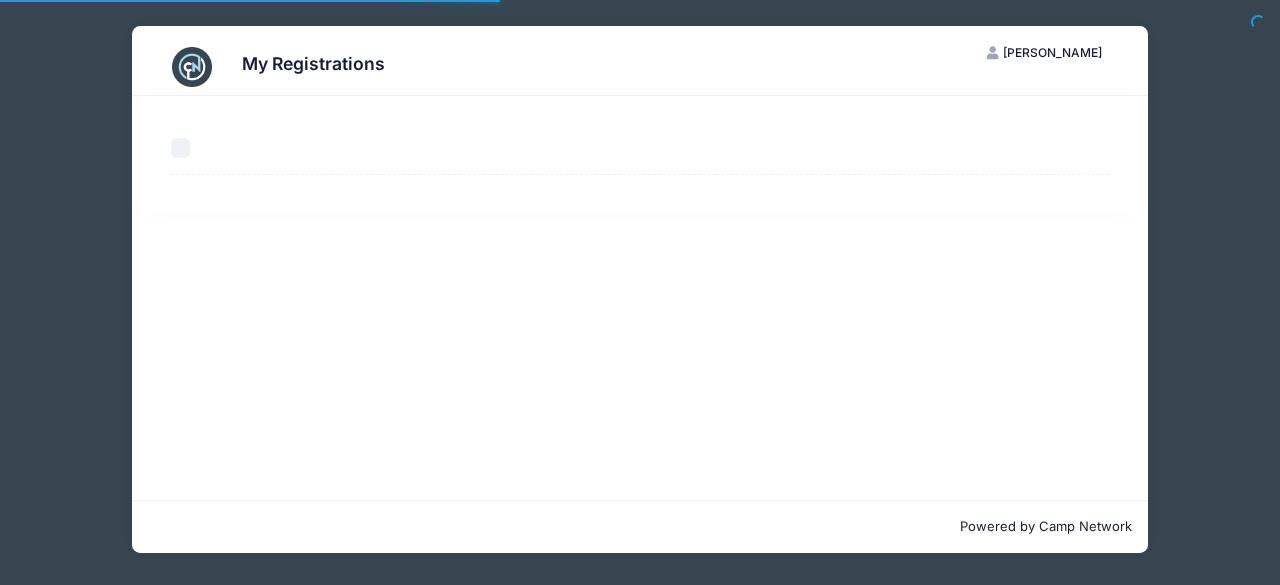 select on "50" 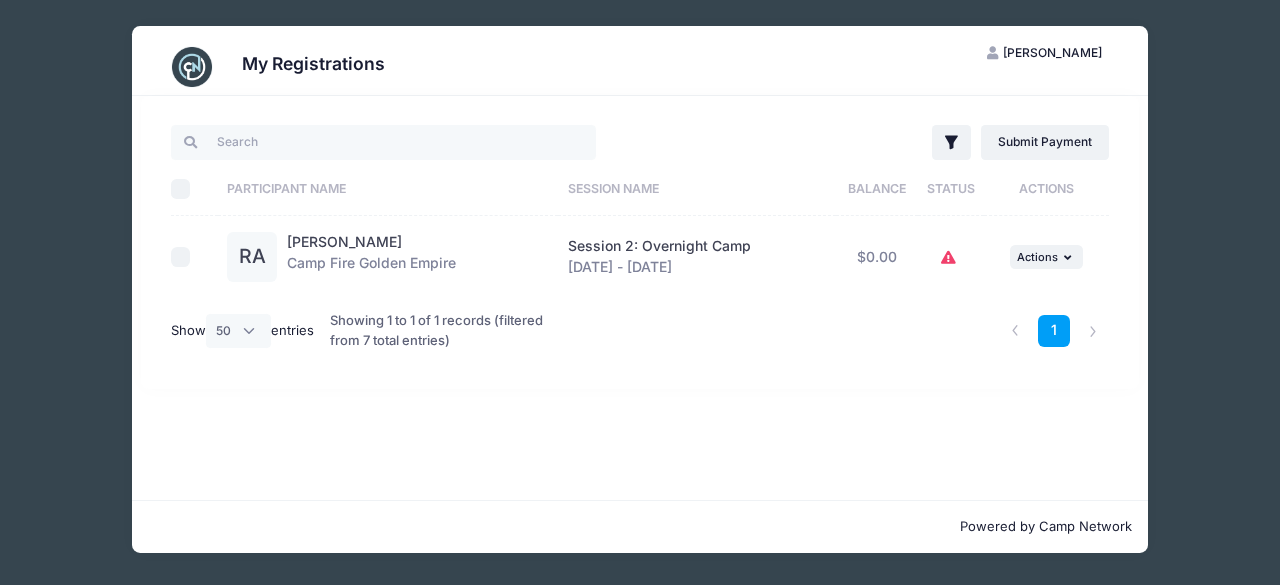 click 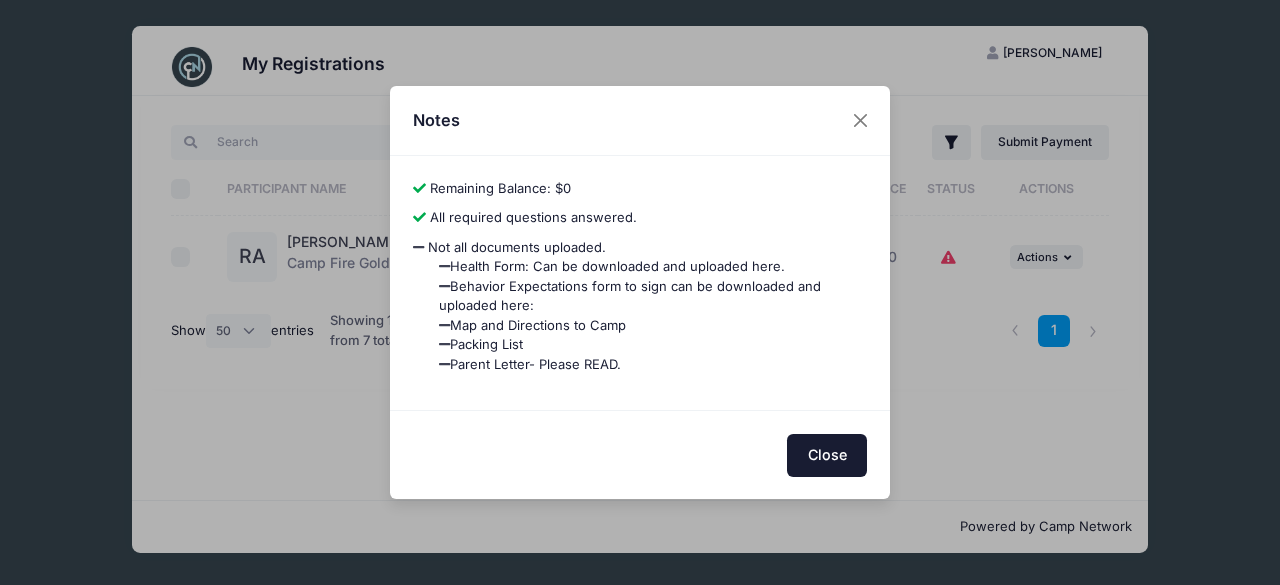 click on "Close" at bounding box center [827, 455] 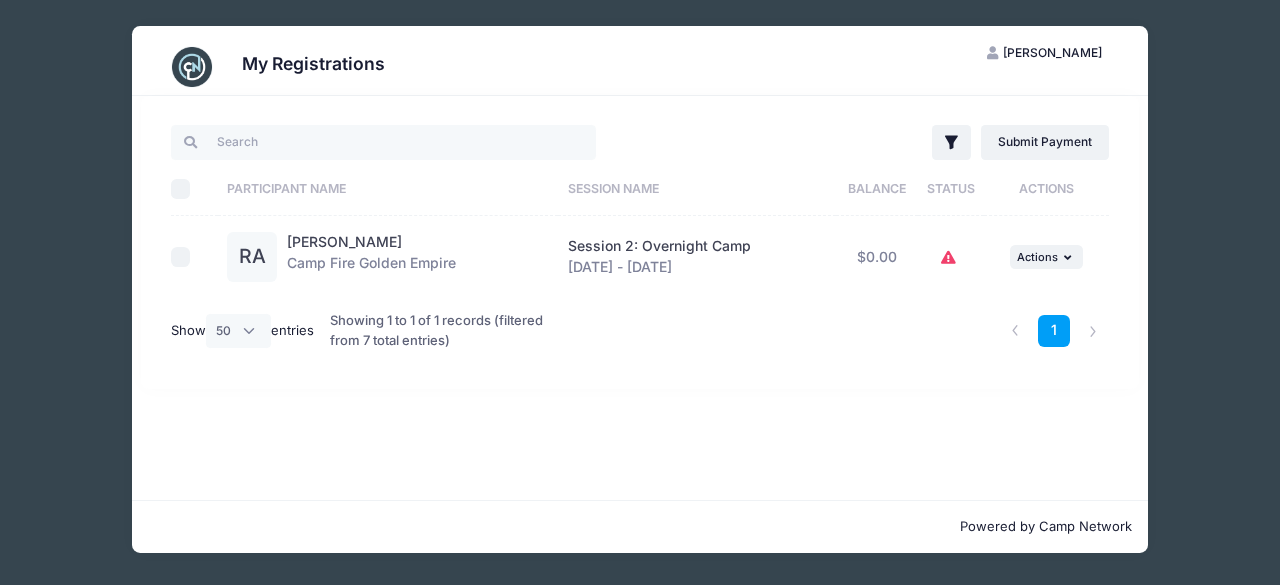 click on "Showing 1 to 1 of 1 records (filtered from 7 total entries)" at bounding box center (440, 330) 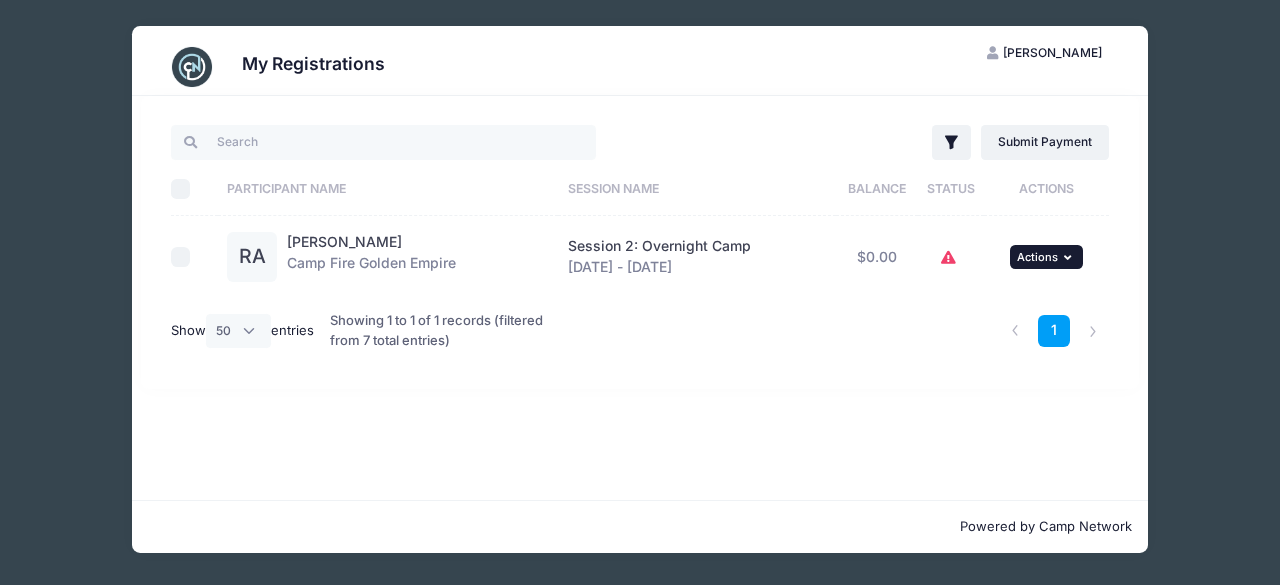 click at bounding box center (1070, 257) 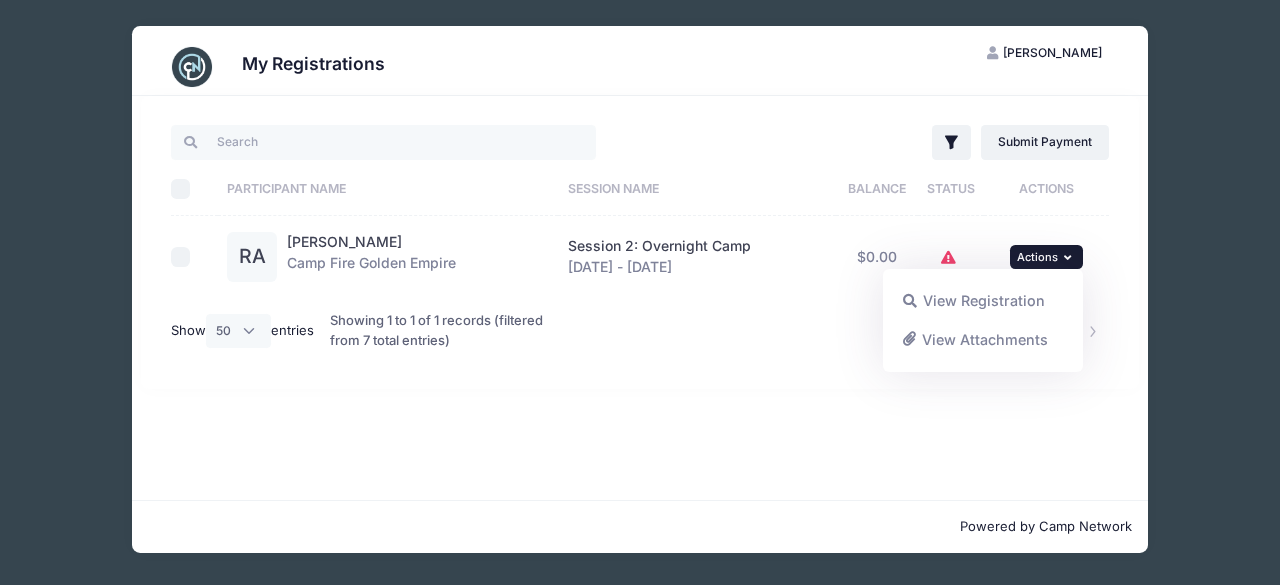 click at bounding box center (1070, 257) 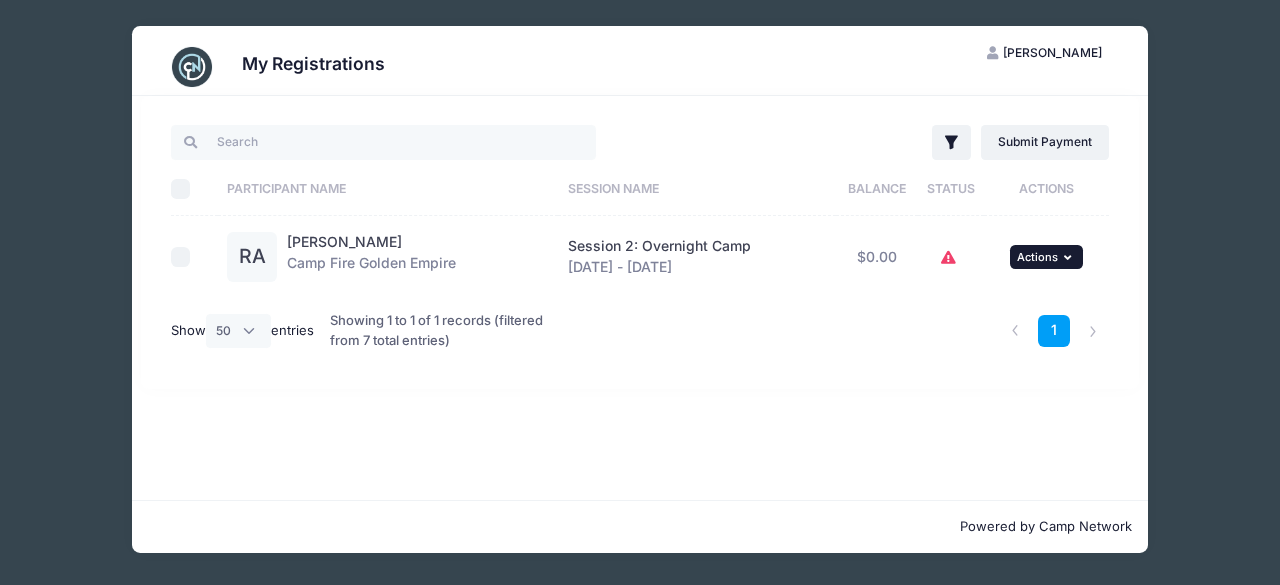 click at bounding box center (1070, 257) 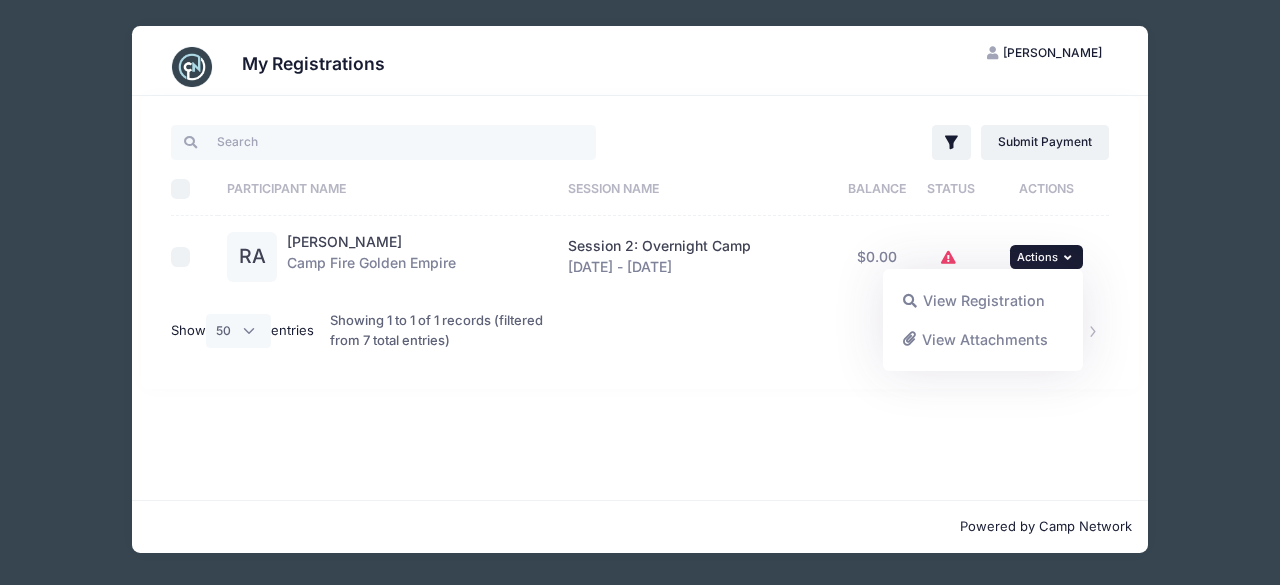 click on "View Attachments" at bounding box center (983, 339) 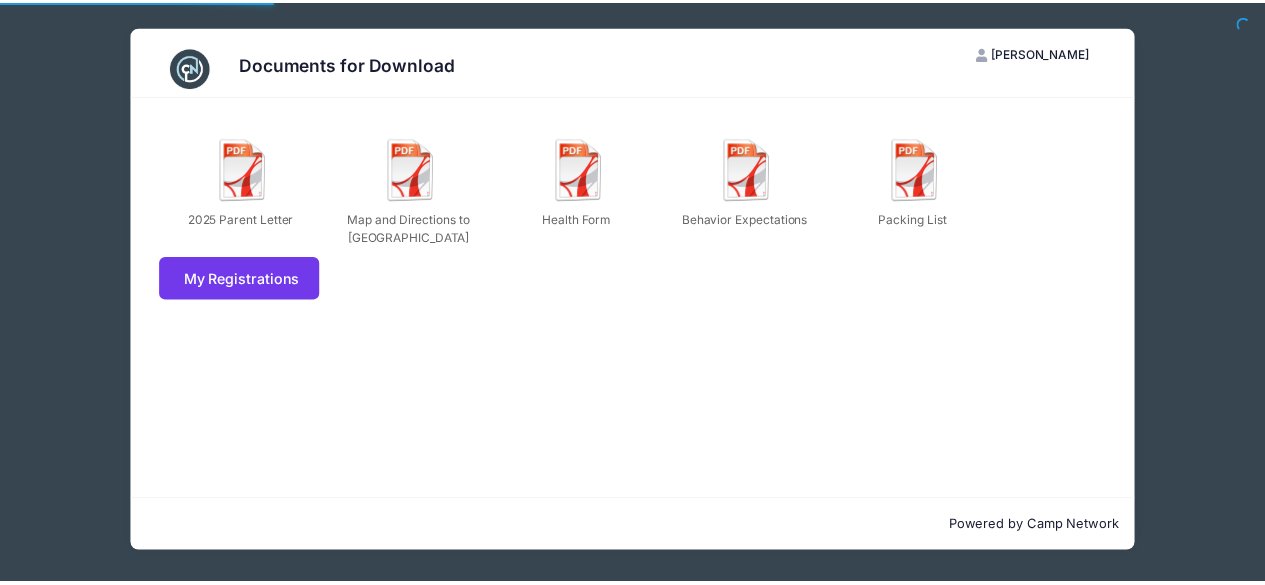 scroll, scrollTop: 0, scrollLeft: 0, axis: both 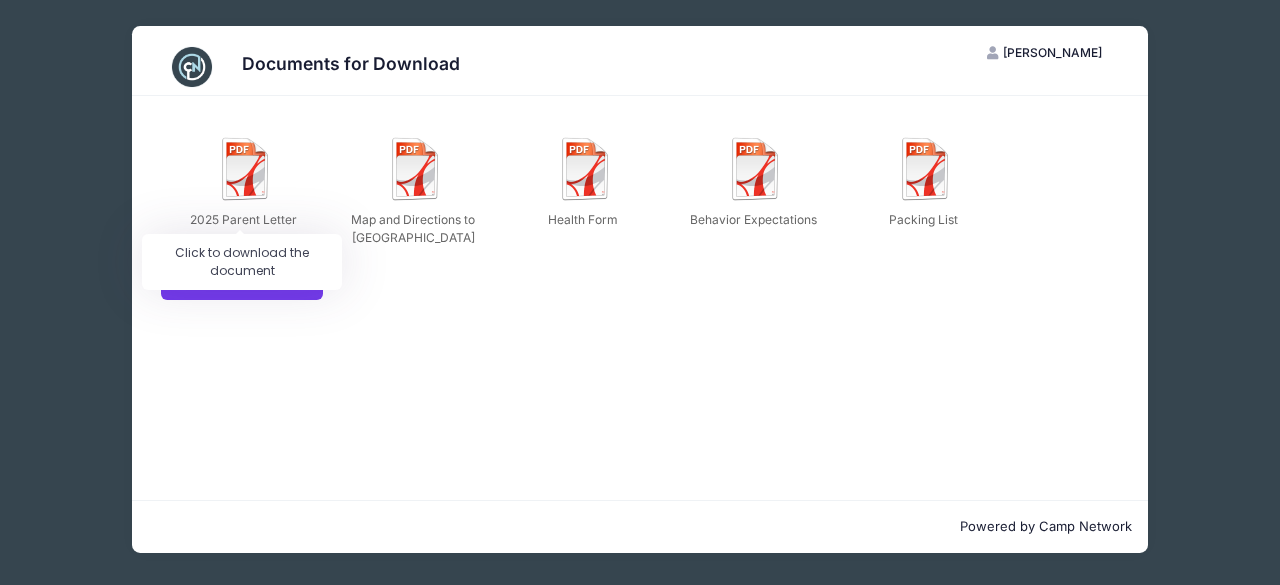 click on "2025 Parent Letter" at bounding box center (243, 220) 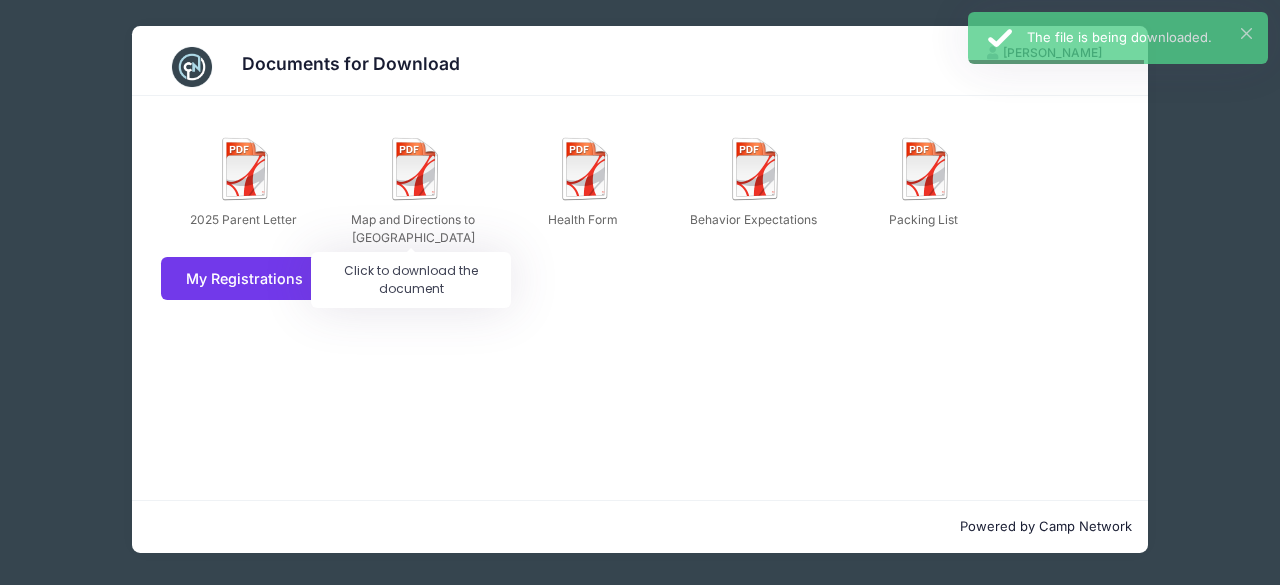 click on "Map and Directions to Camp Gold Hollow" at bounding box center [411, 189] 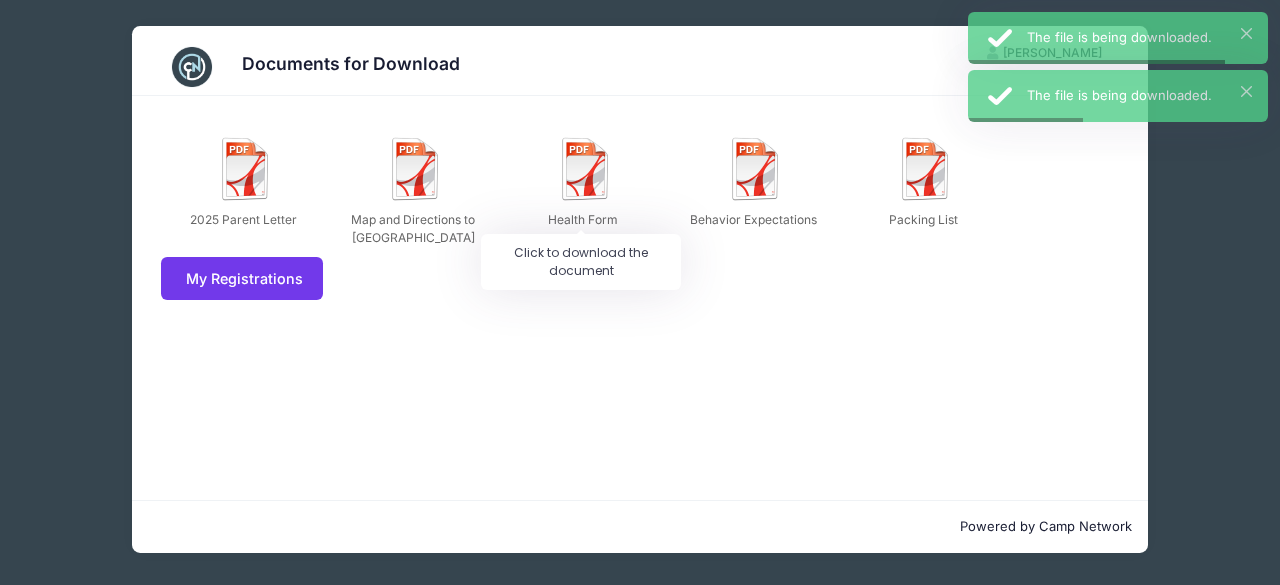 click on "Health Form" at bounding box center [581, 180] 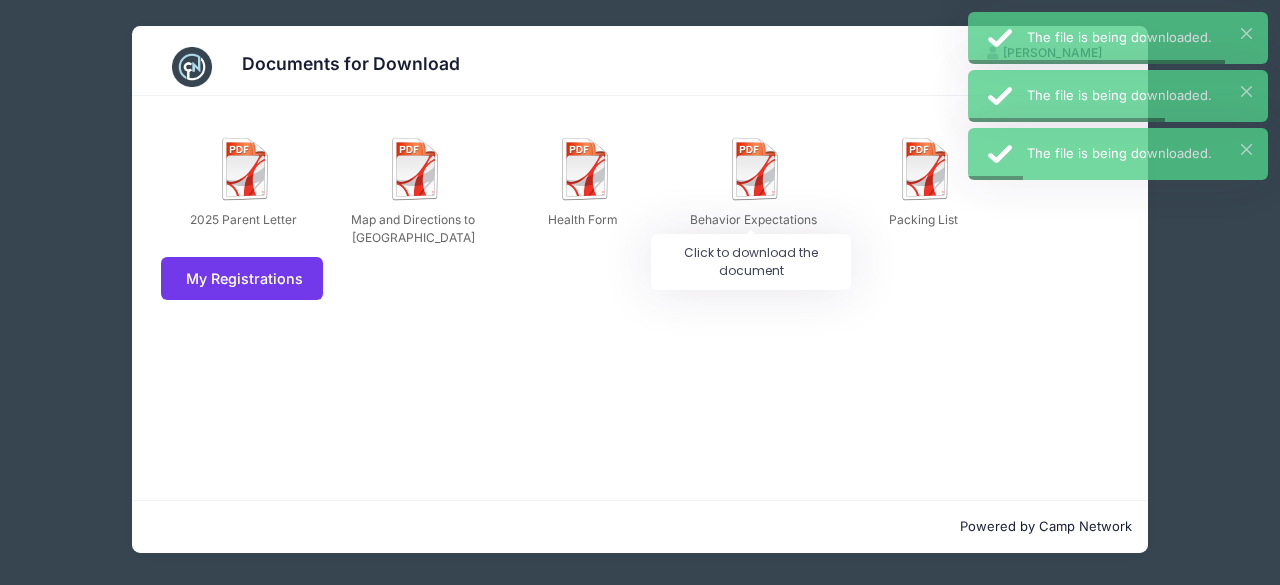 click on "Behavior Expectations" at bounding box center [751, 180] 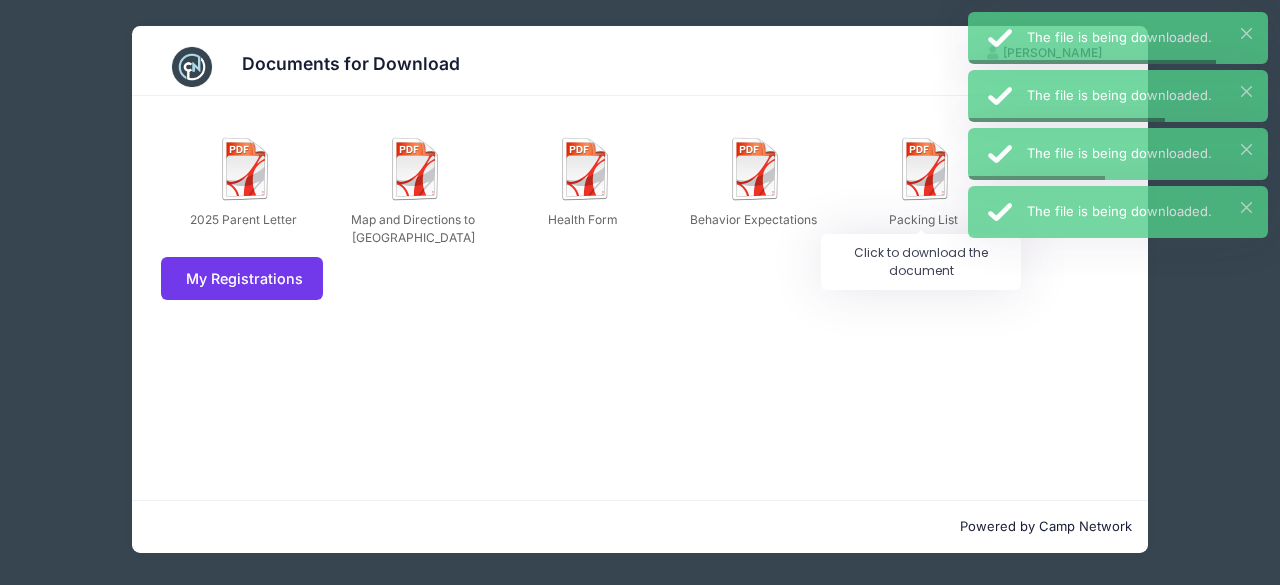 click on "Packing List" at bounding box center (923, 220) 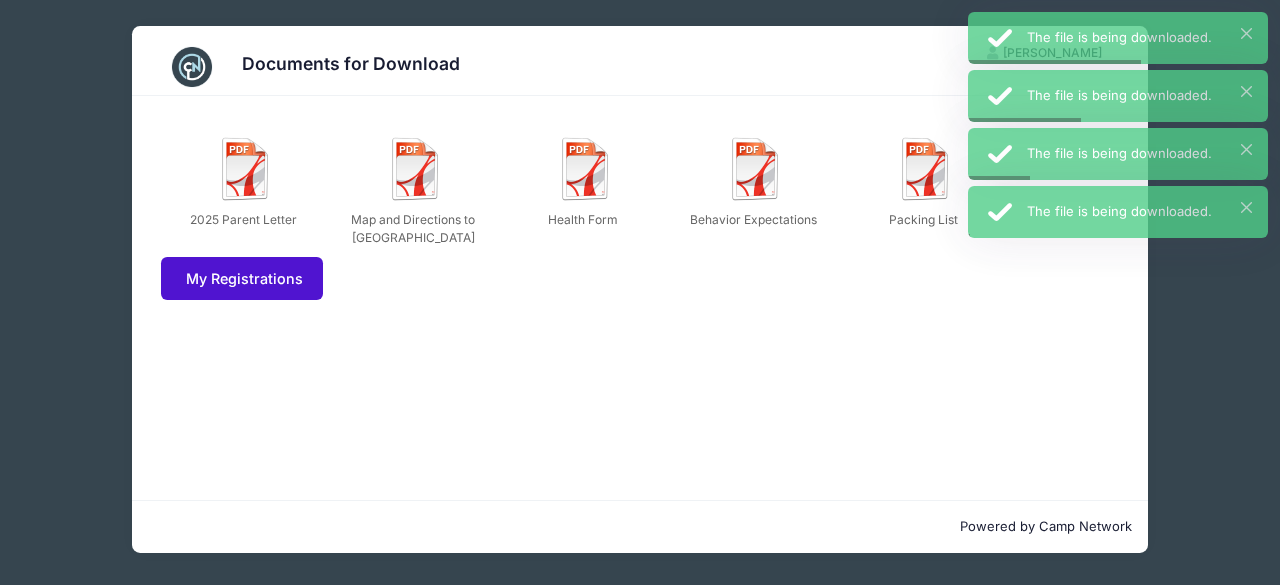 click on "My Registrations" at bounding box center [242, 278] 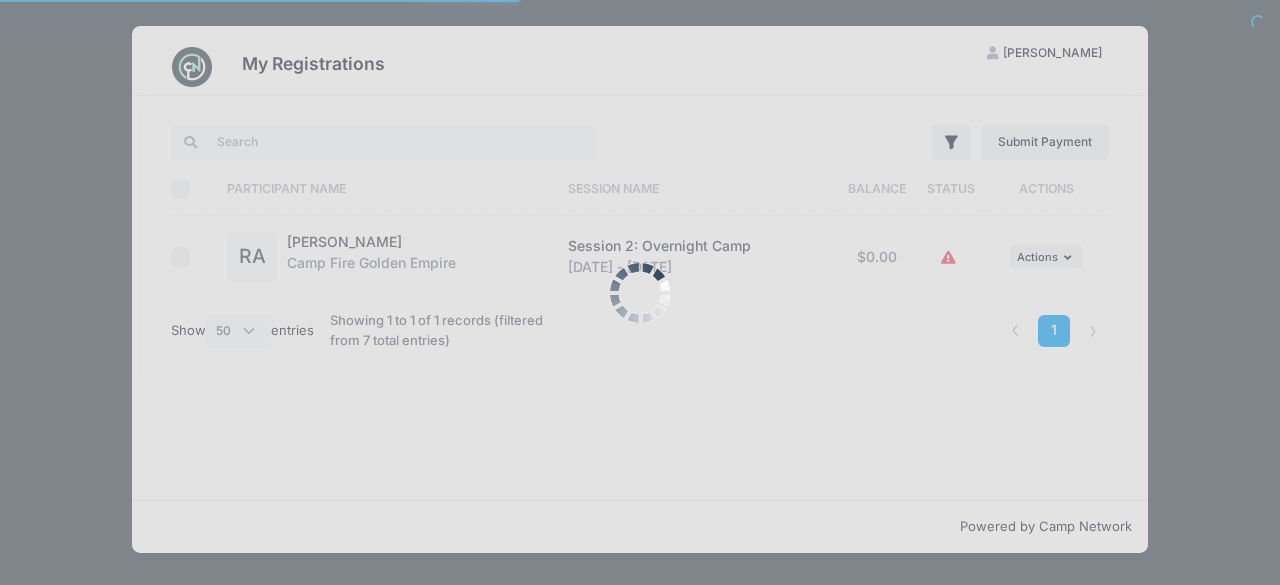 select on "50" 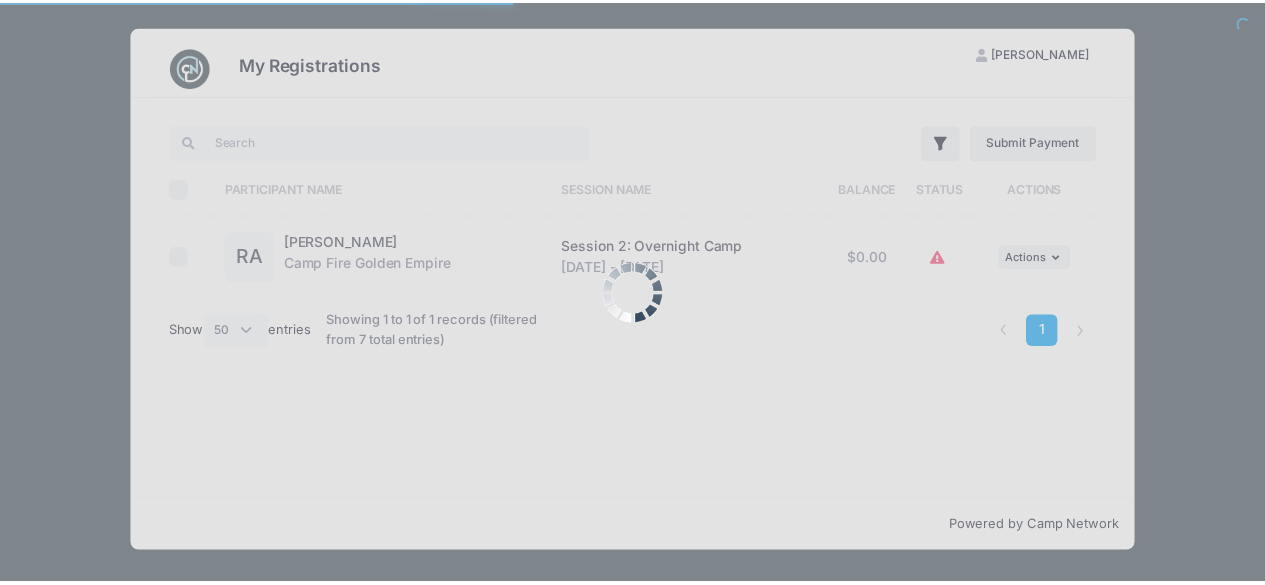 scroll, scrollTop: 0, scrollLeft: 0, axis: both 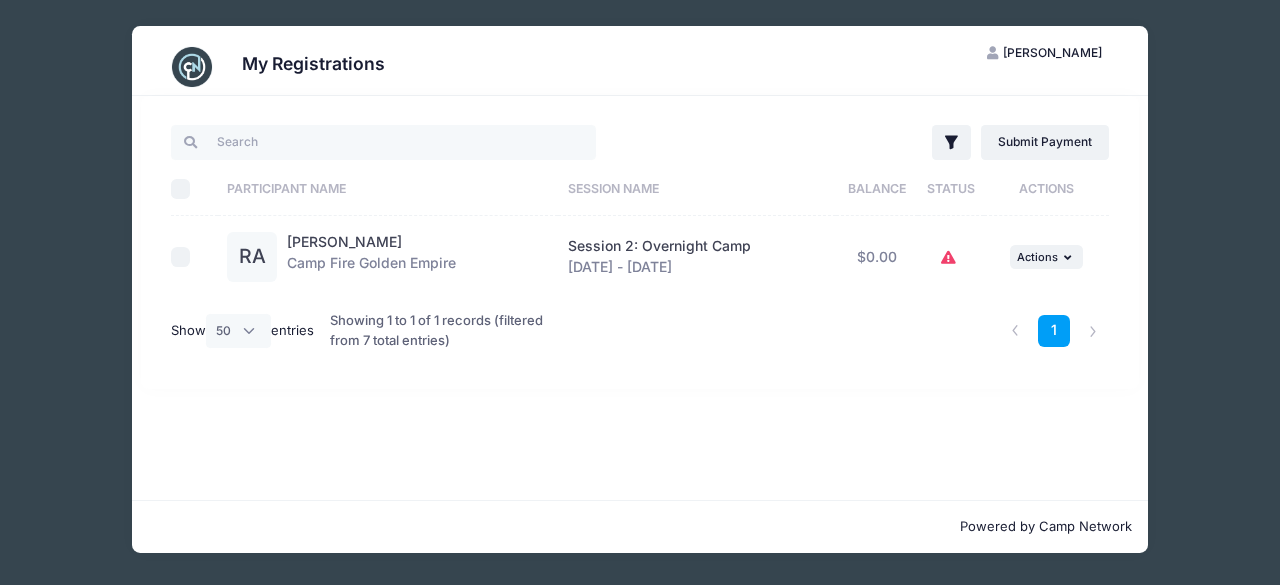 click at bounding box center [181, 257] 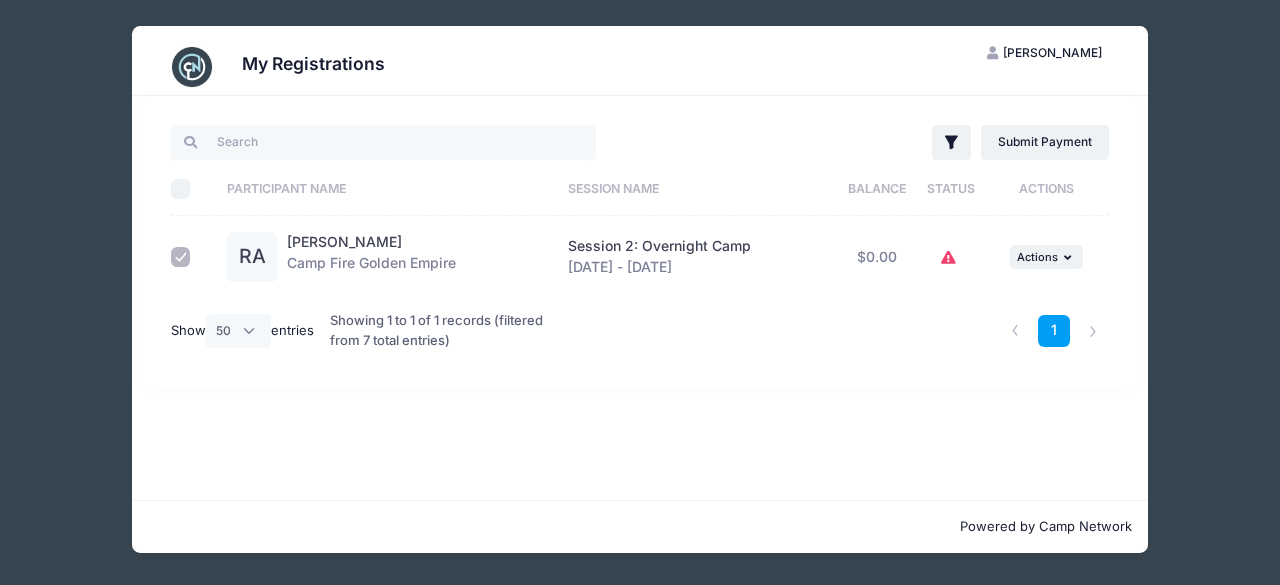 click on "1" at bounding box center [1054, 331] 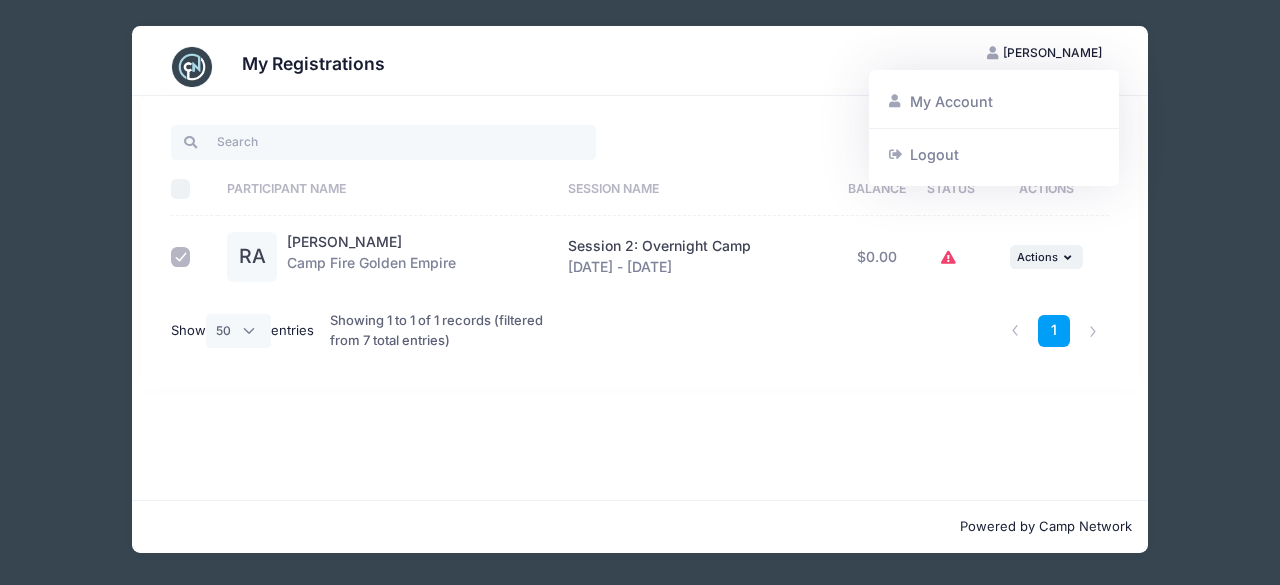 click on "My Account" at bounding box center (994, 102) 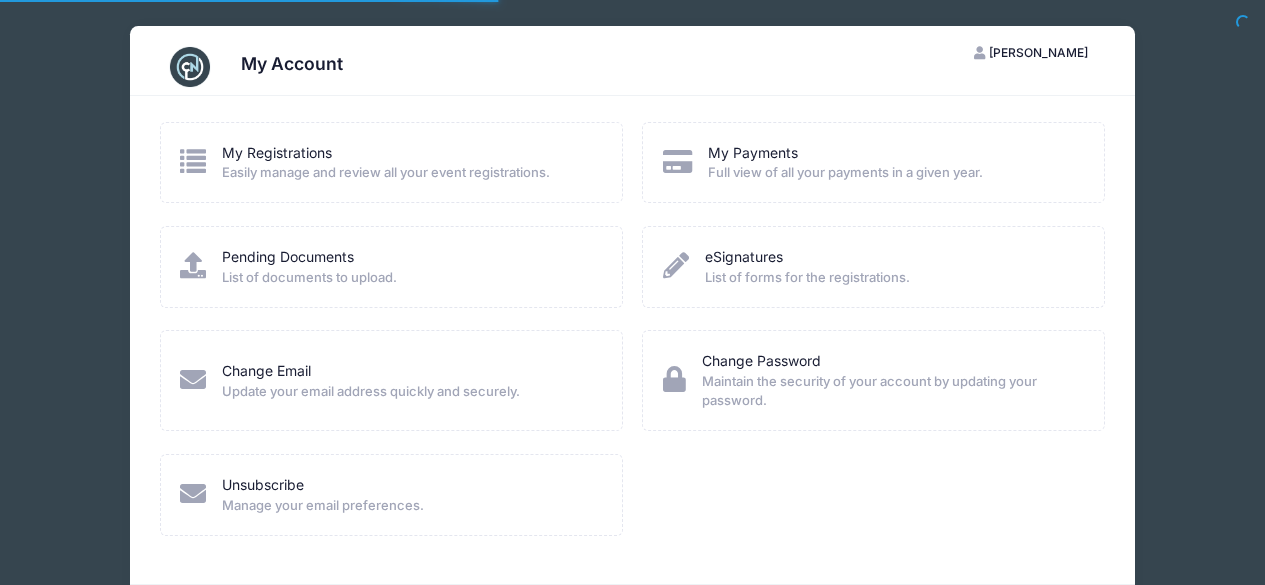 scroll, scrollTop: 0, scrollLeft: 0, axis: both 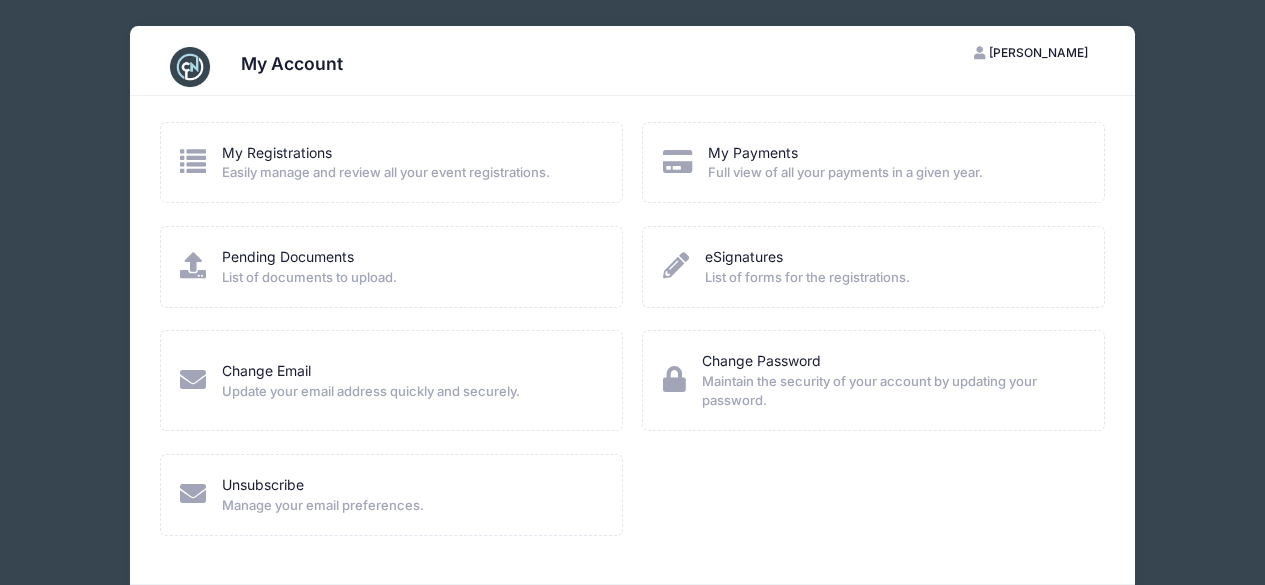 click on "eSignatures" at bounding box center (744, 256) 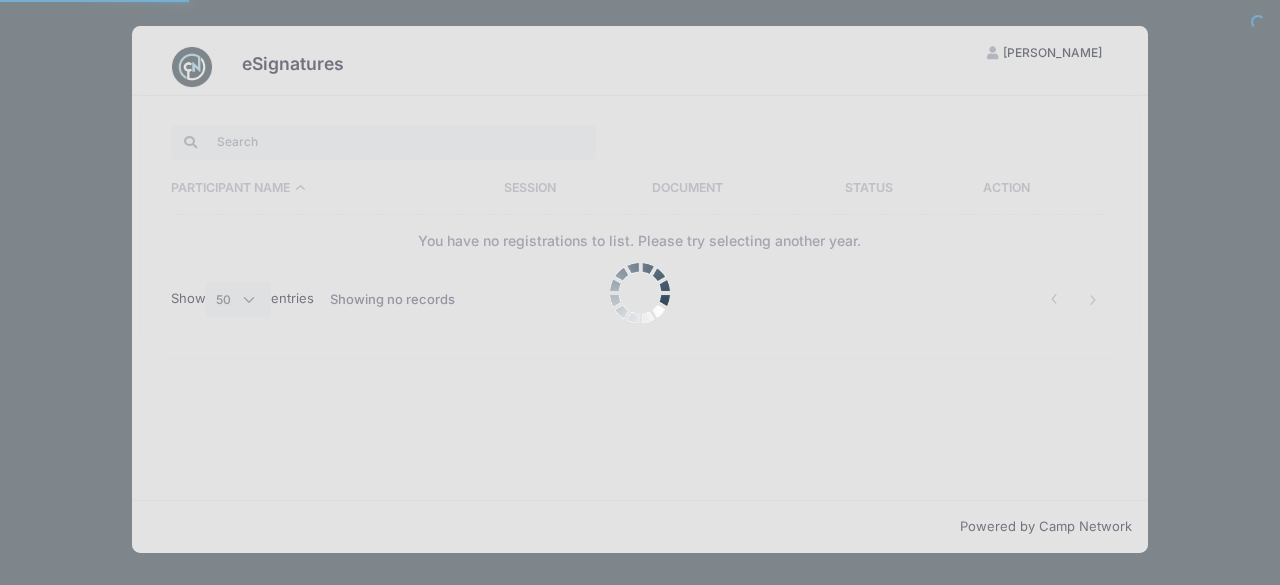 select on "50" 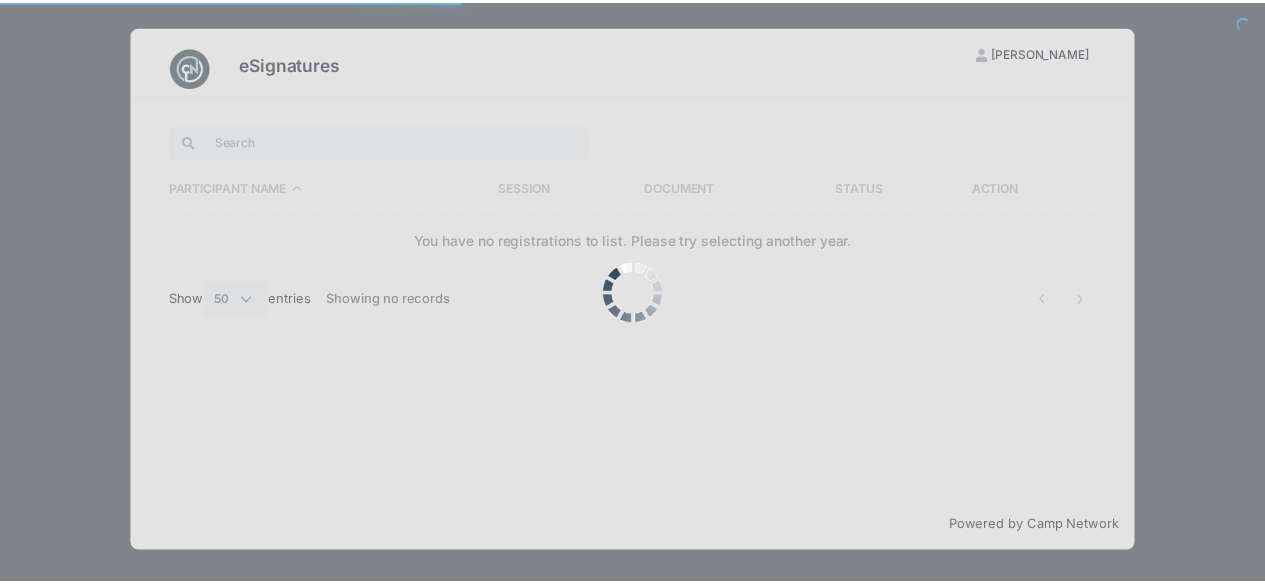 scroll, scrollTop: 0, scrollLeft: 0, axis: both 